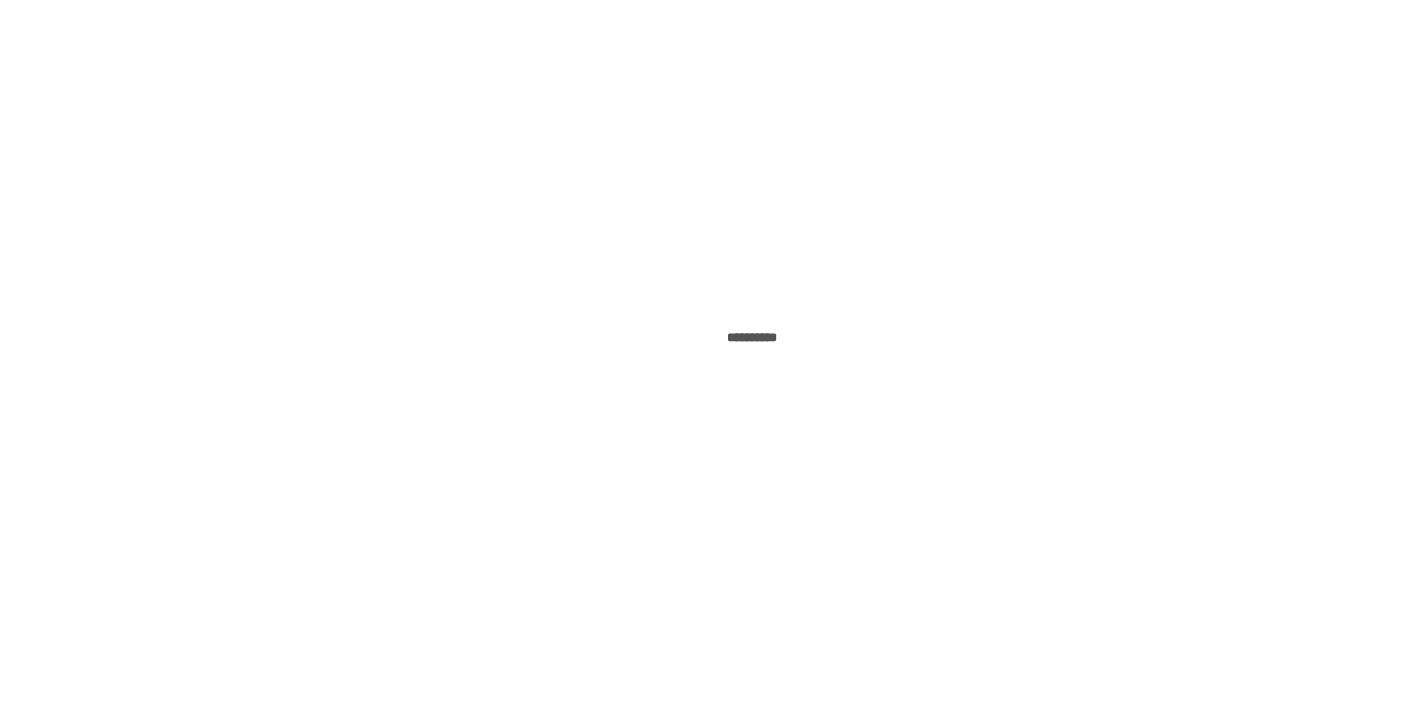 scroll, scrollTop: 0, scrollLeft: 0, axis: both 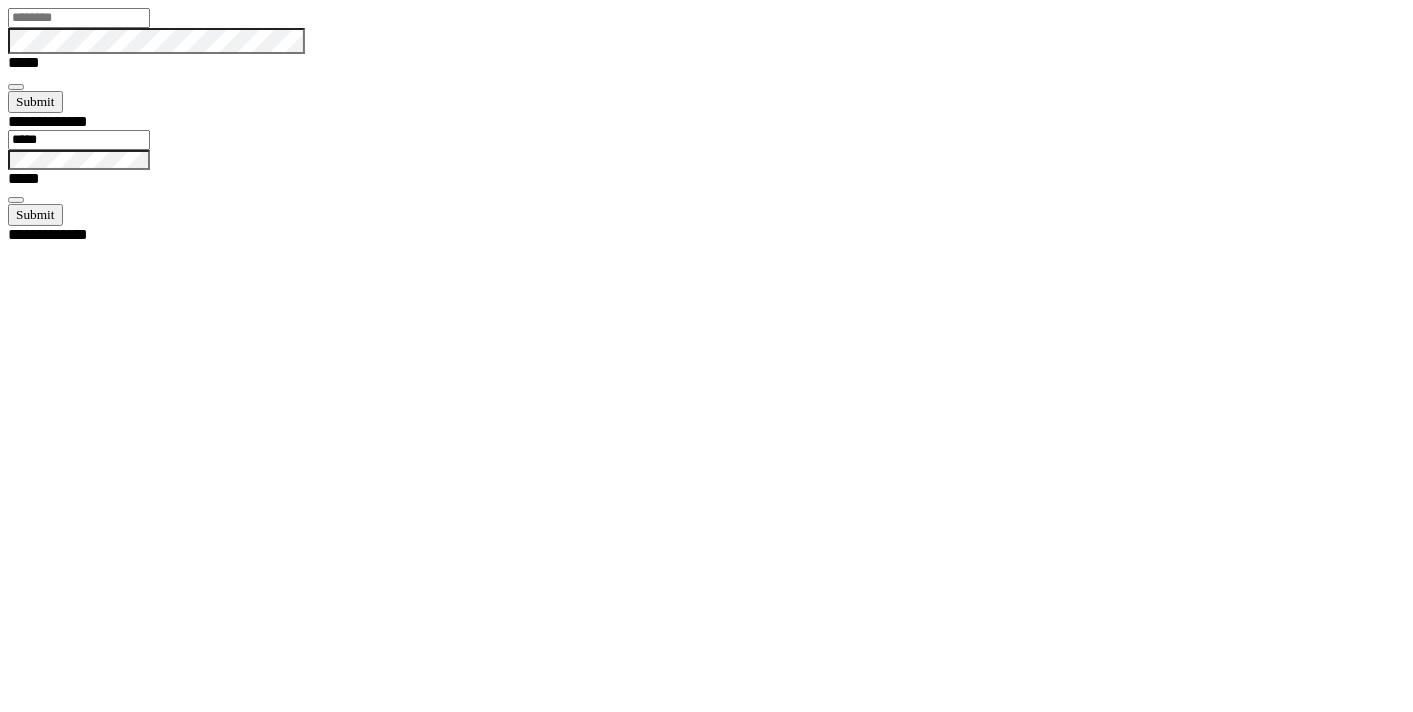 type on "*****" 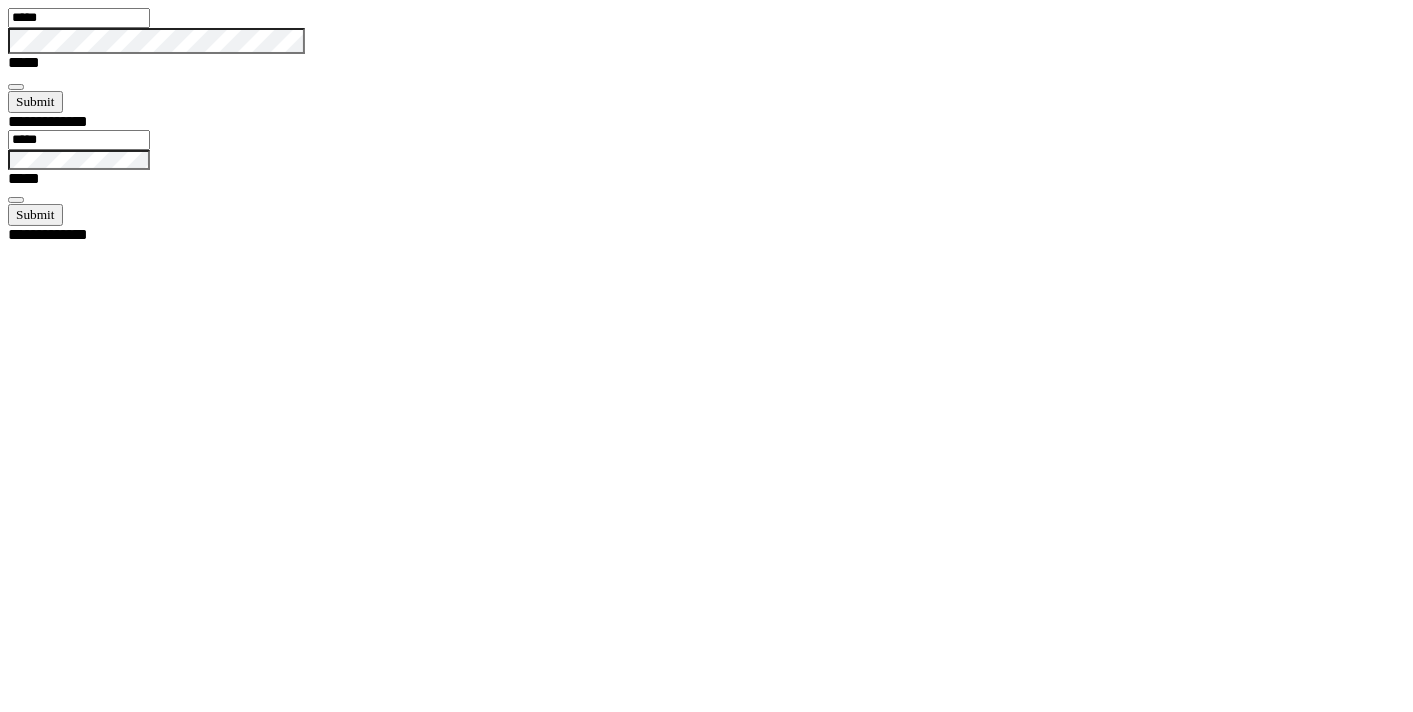 click at bounding box center (16, 87) 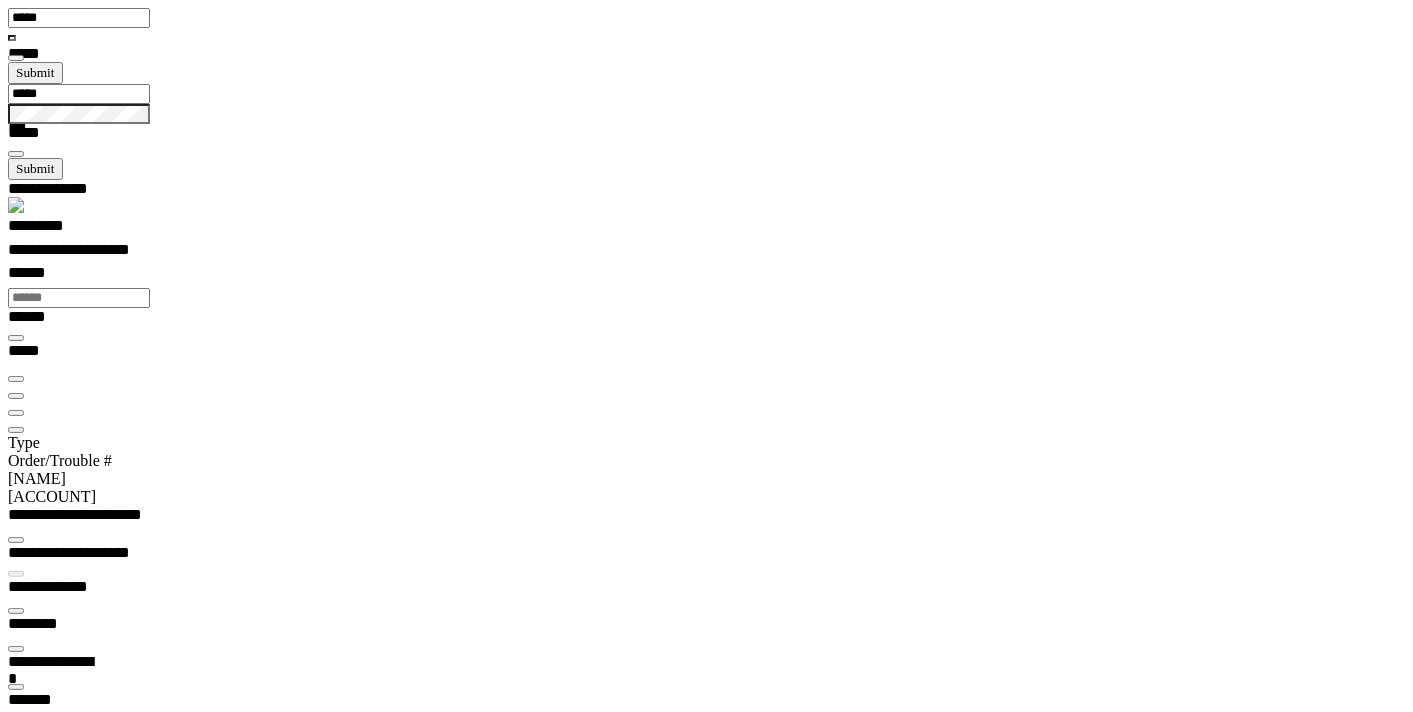 scroll, scrollTop: 99948, scrollLeft: 98985, axis: both 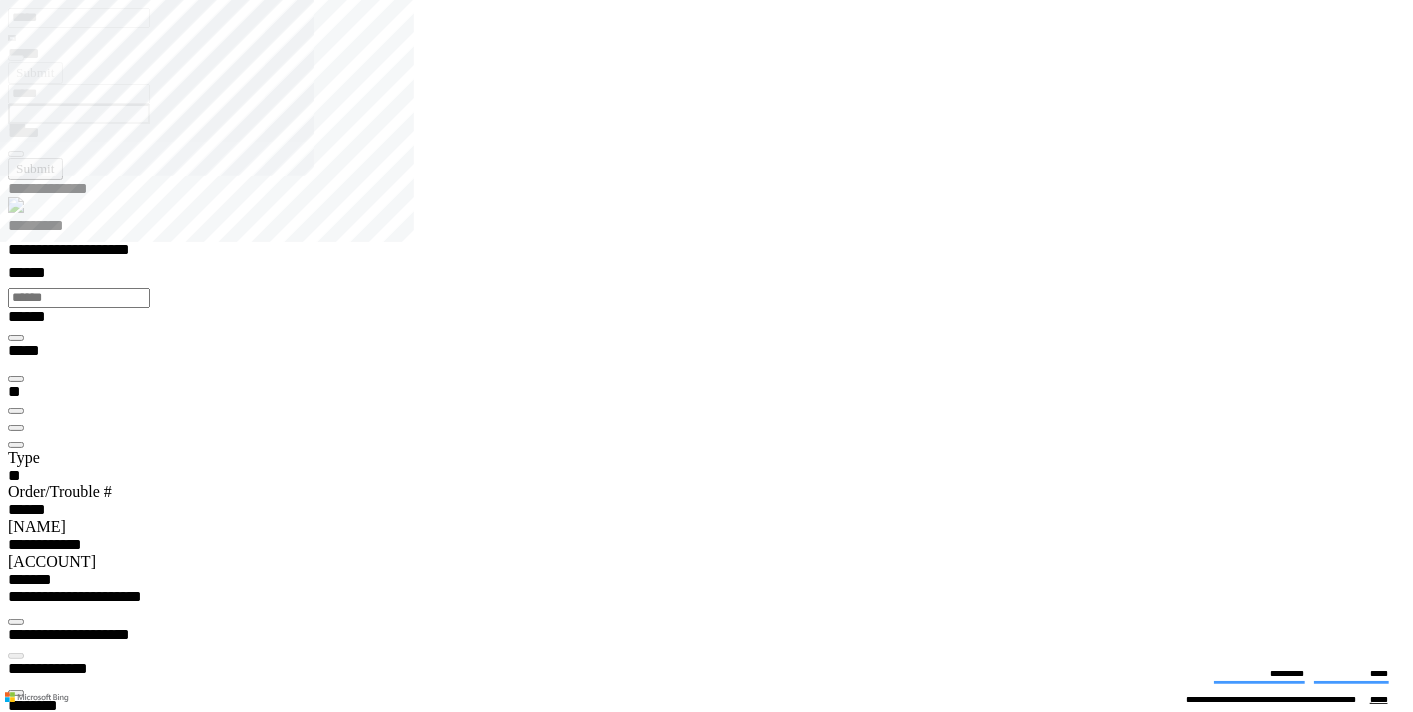 type on "*******" 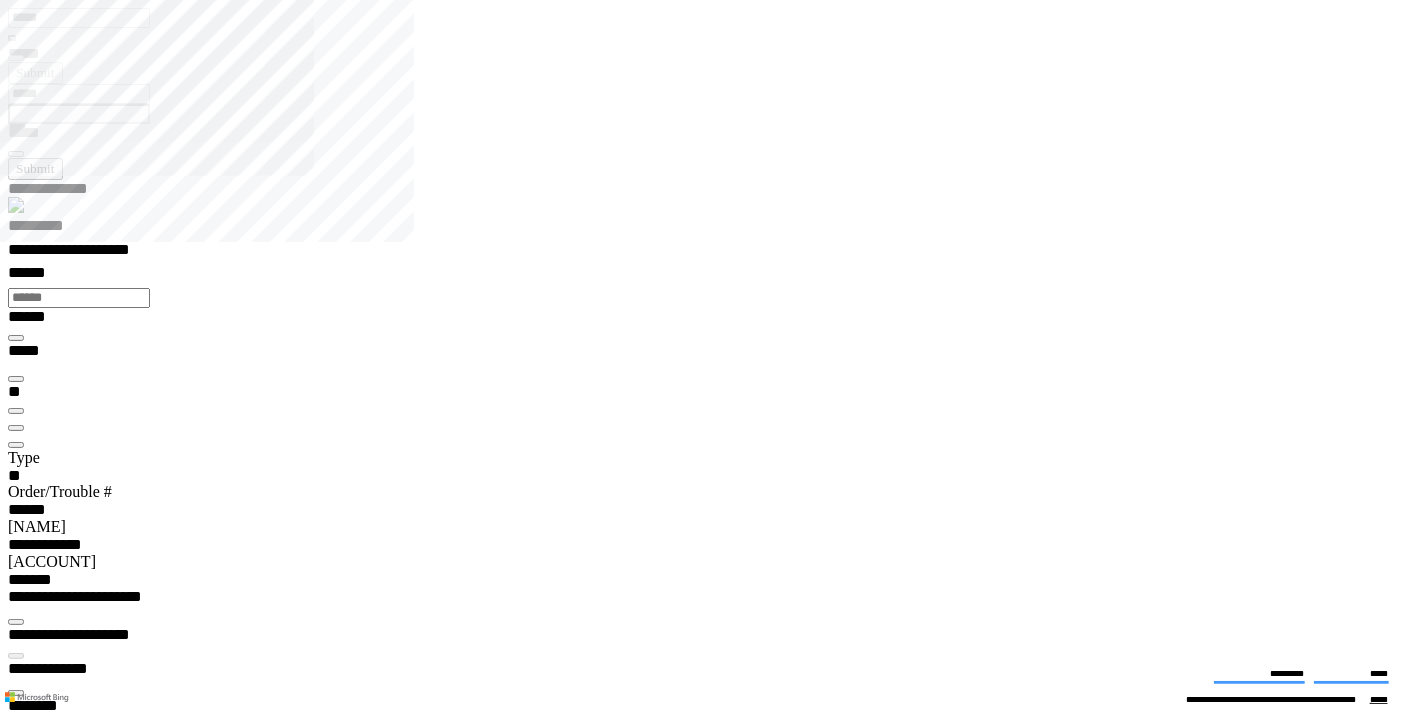 click on "**********" at bounding box center [123, 26958] 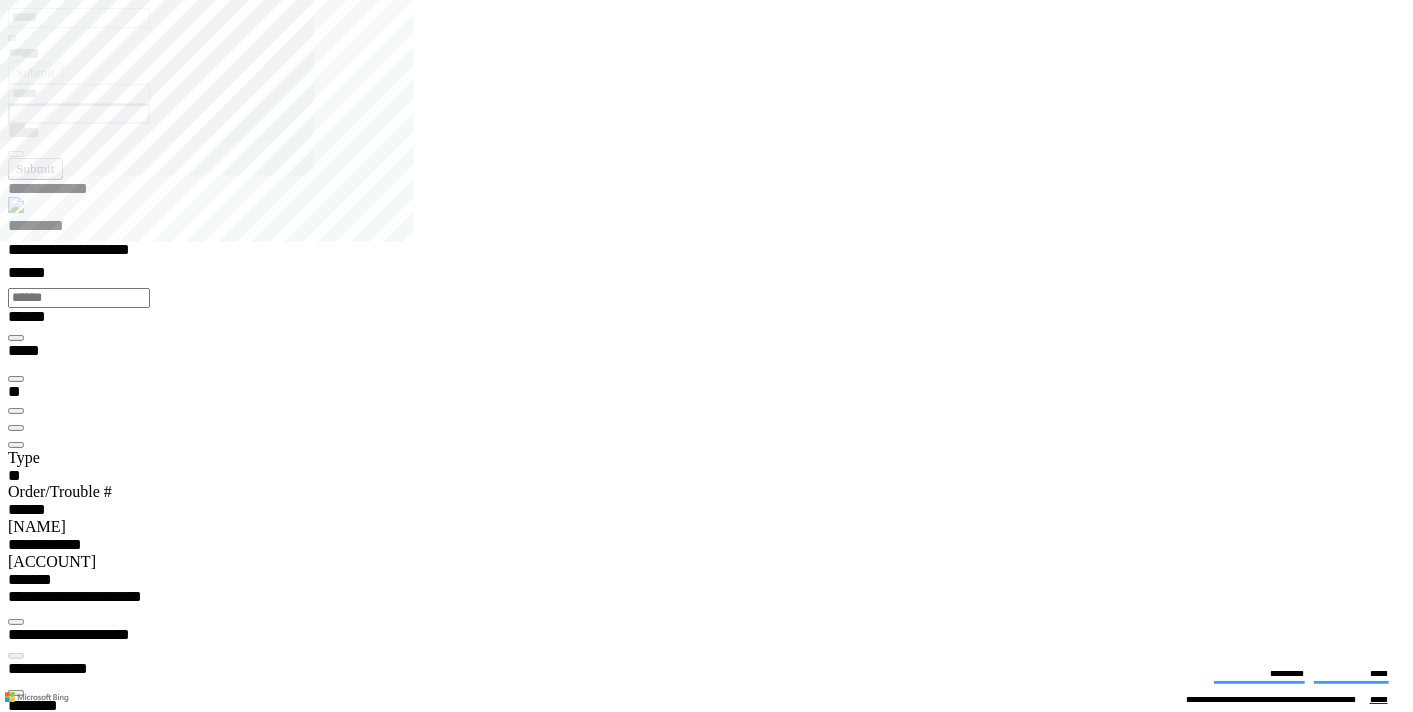 click at bounding box center (16, 28168) 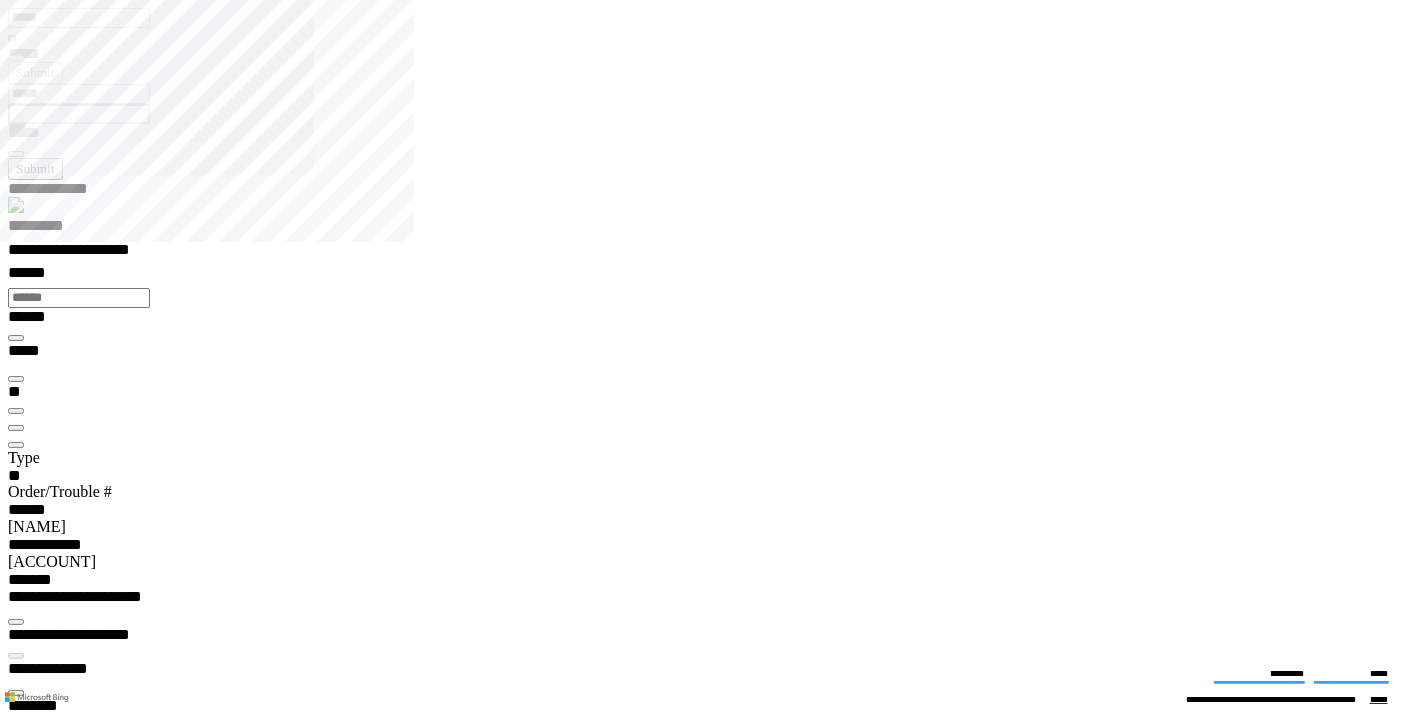 click on "**********" at bounding box center [52, 9450] 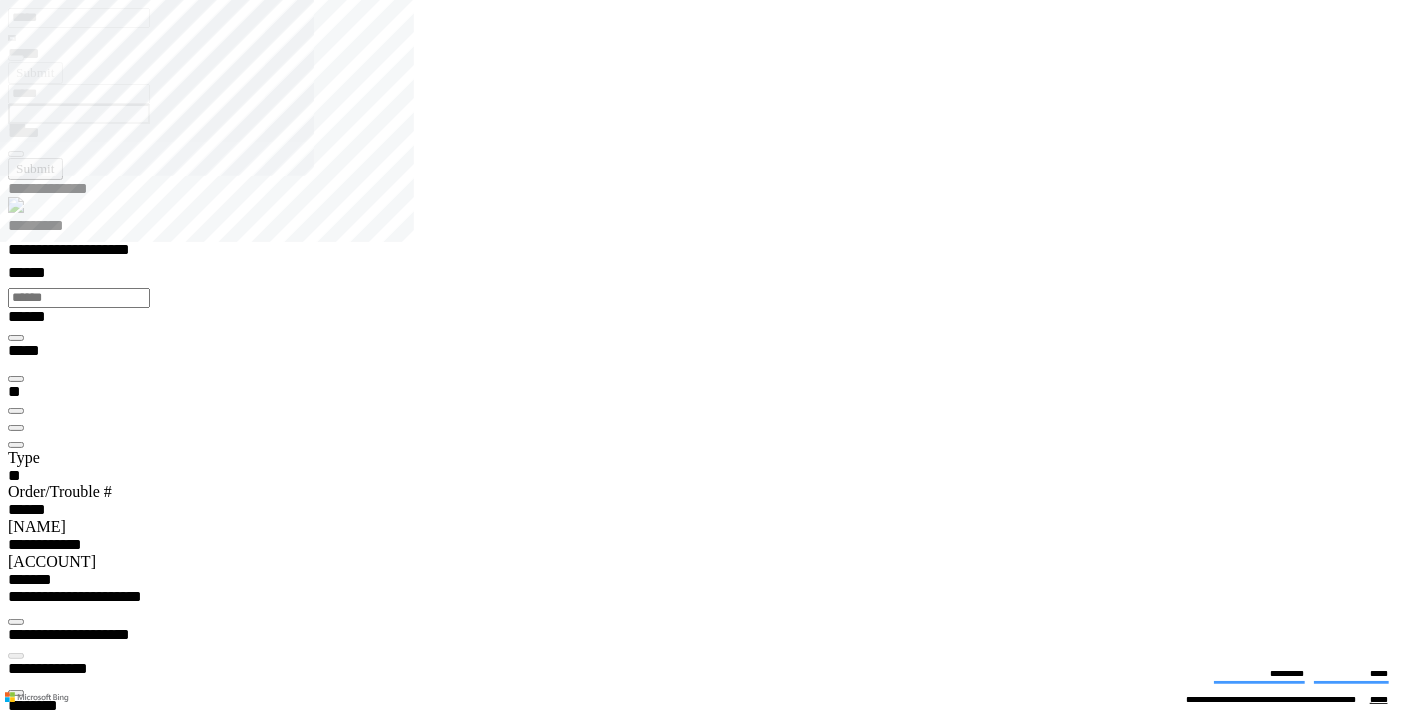 drag, startPoint x: 363, startPoint y: 288, endPoint x: 347, endPoint y: 284, distance: 16.492422 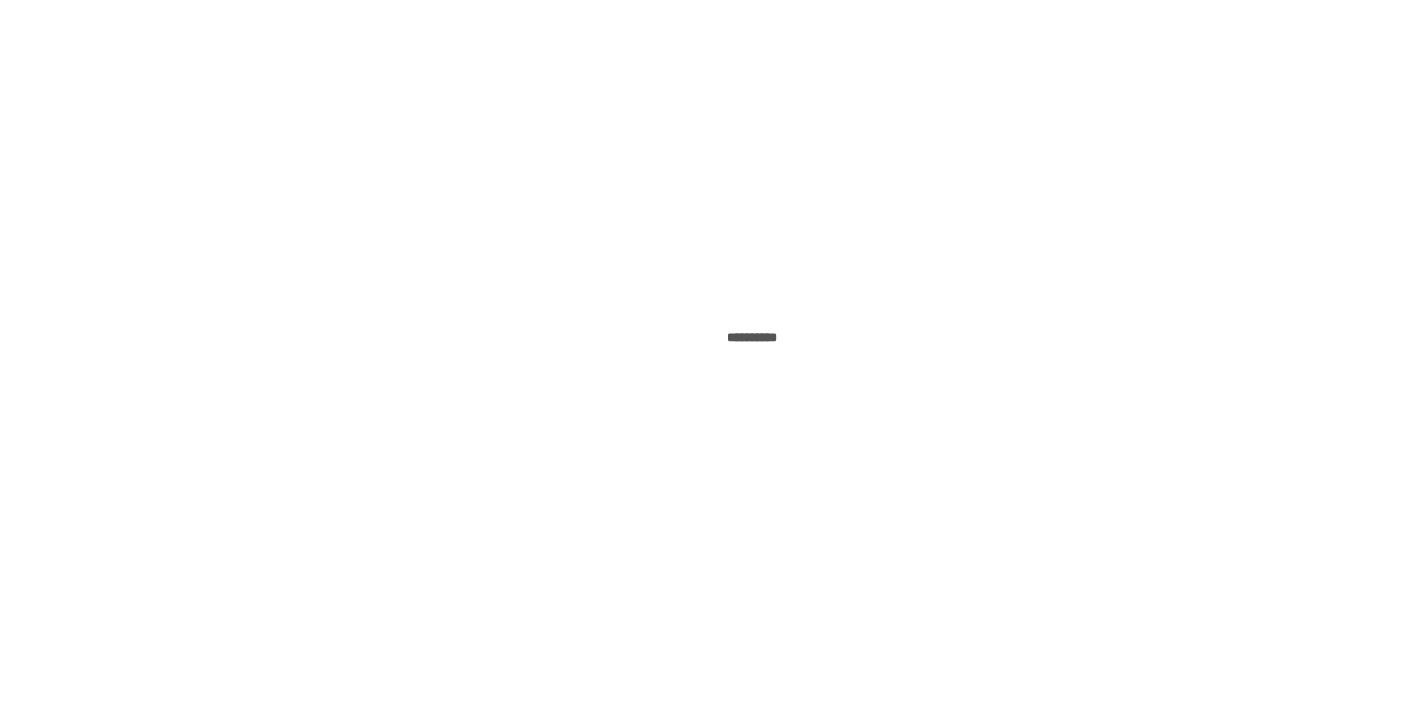 scroll, scrollTop: 0, scrollLeft: 0, axis: both 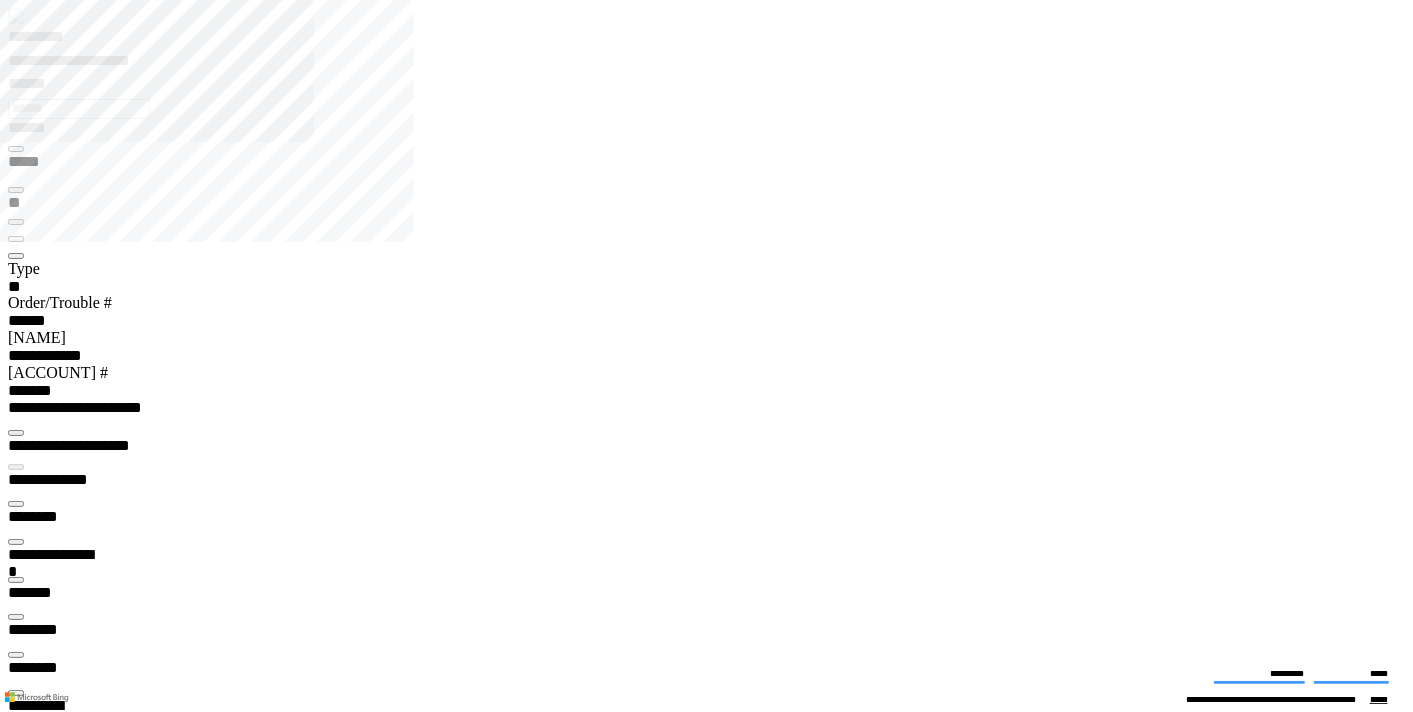 type on "*******" 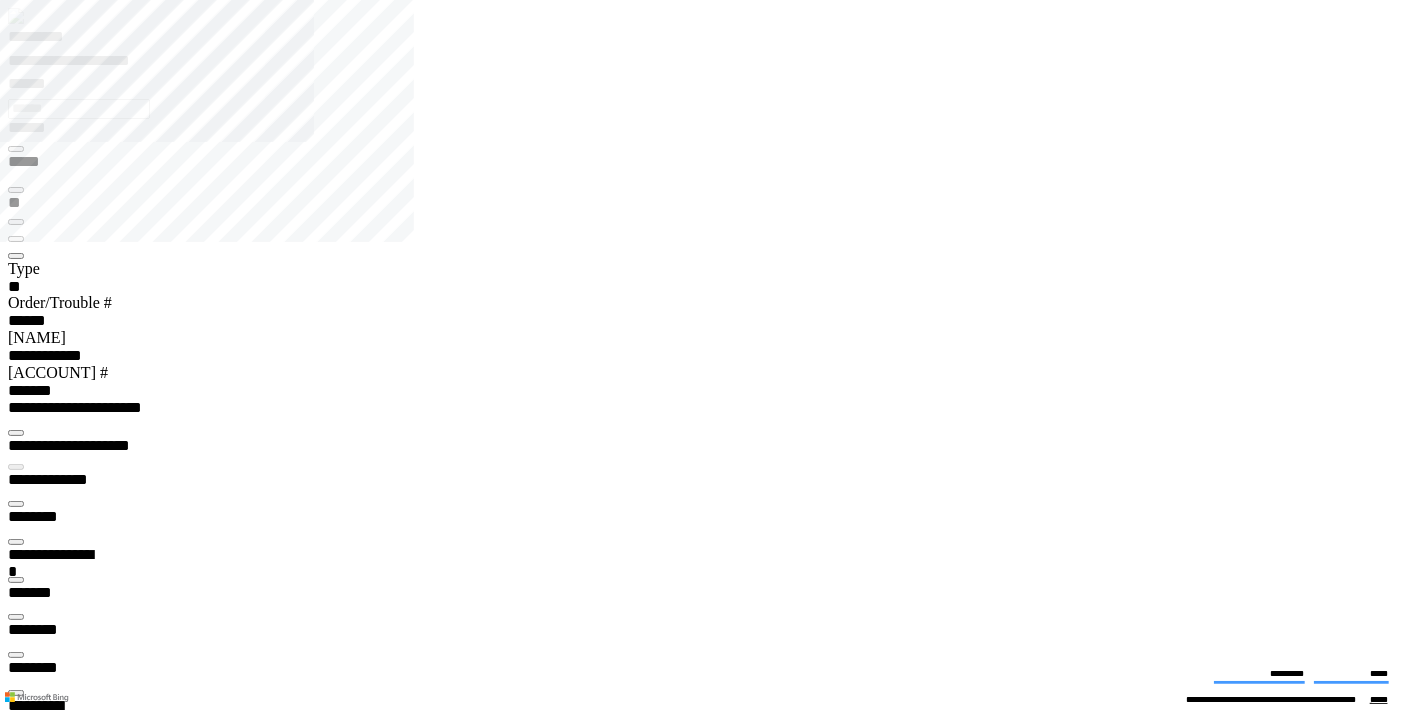 click at bounding box center [16, 4145] 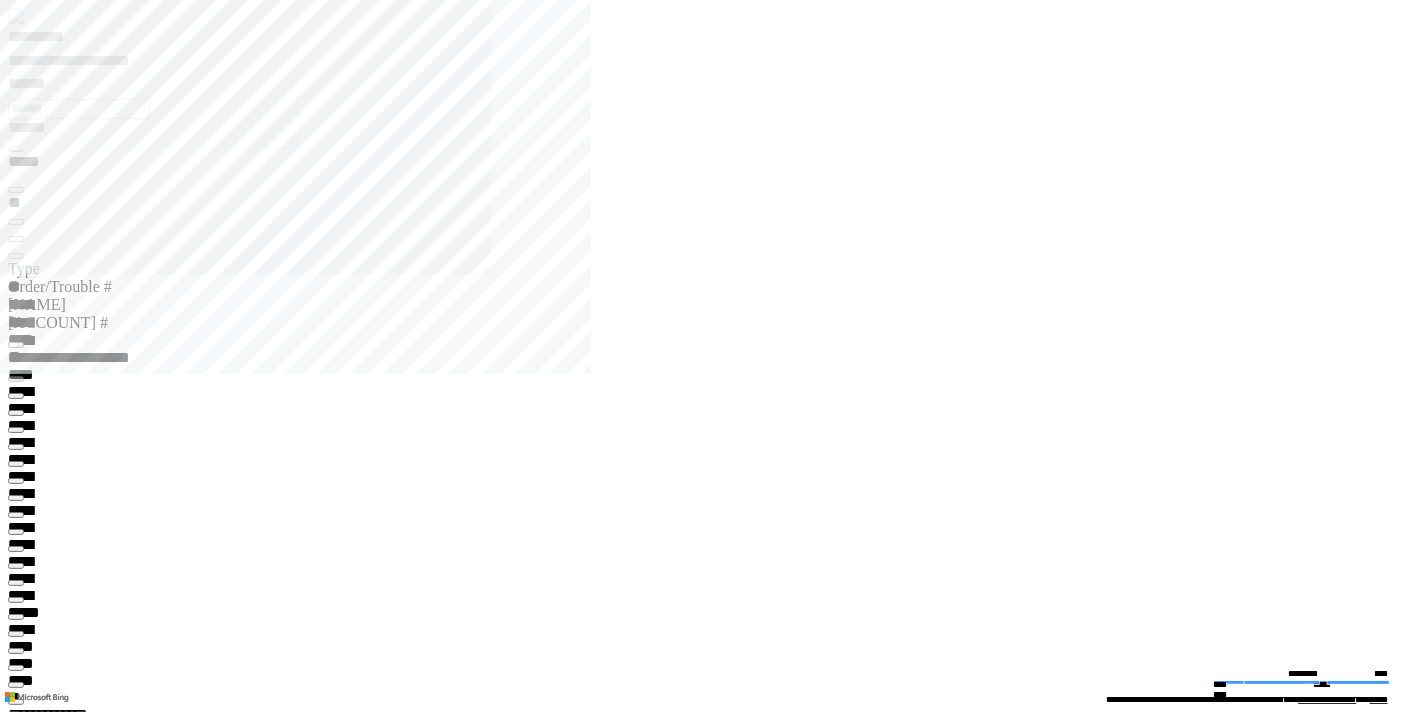 click on "**********" at bounding box center [66, 17119] 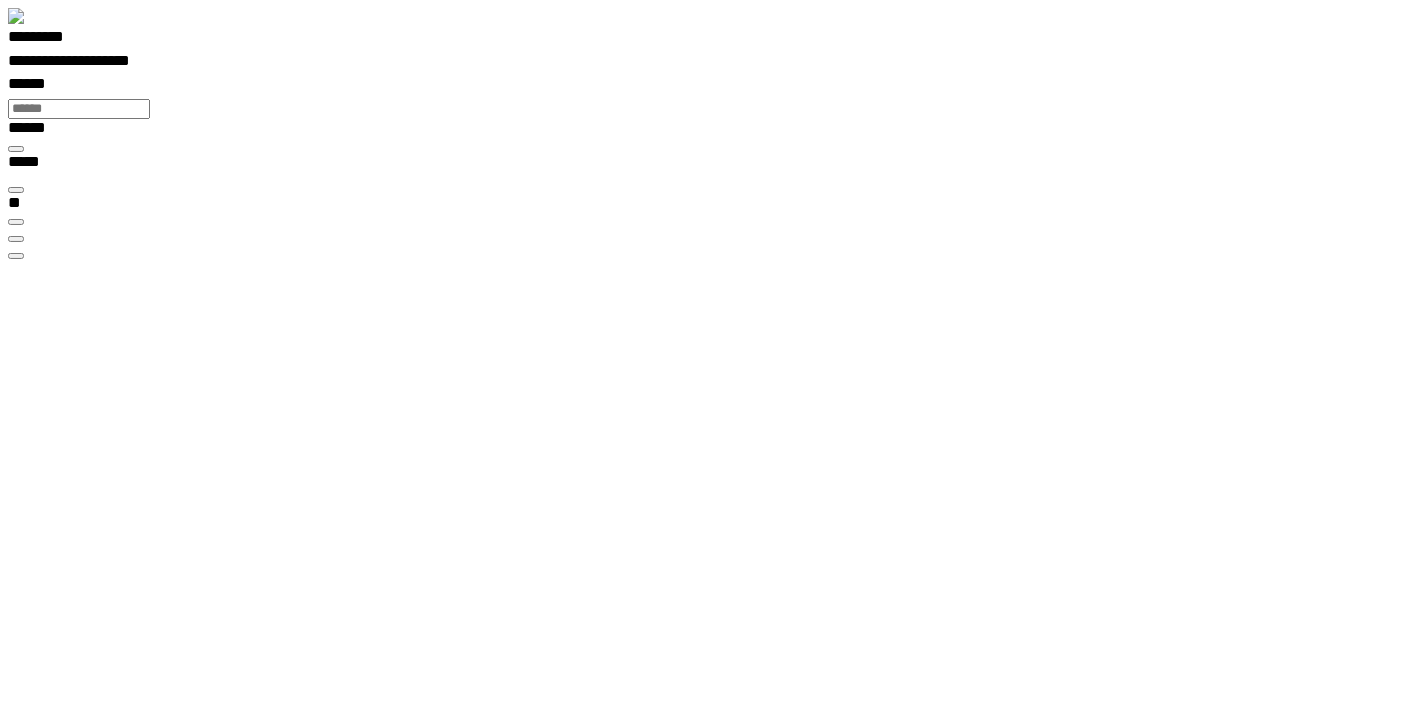 type 